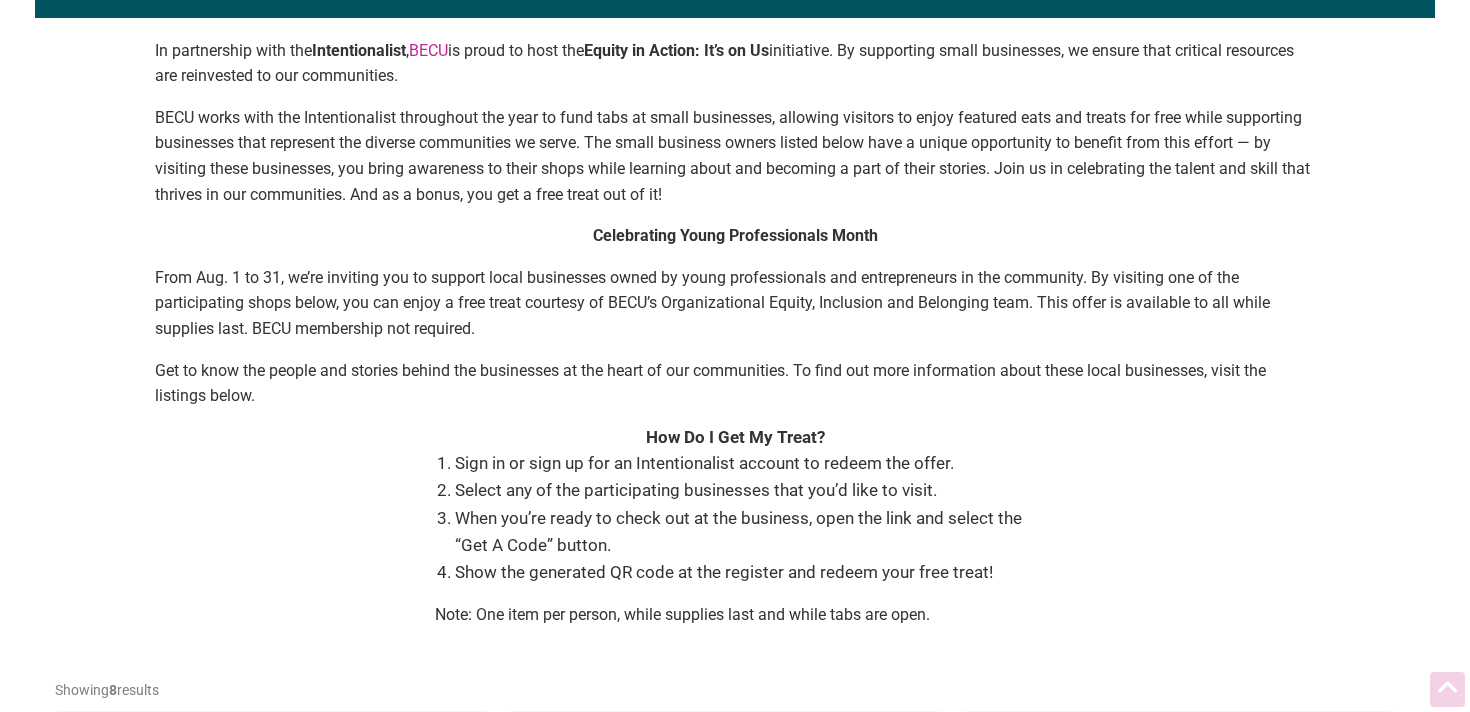 scroll, scrollTop: 384, scrollLeft: 0, axis: vertical 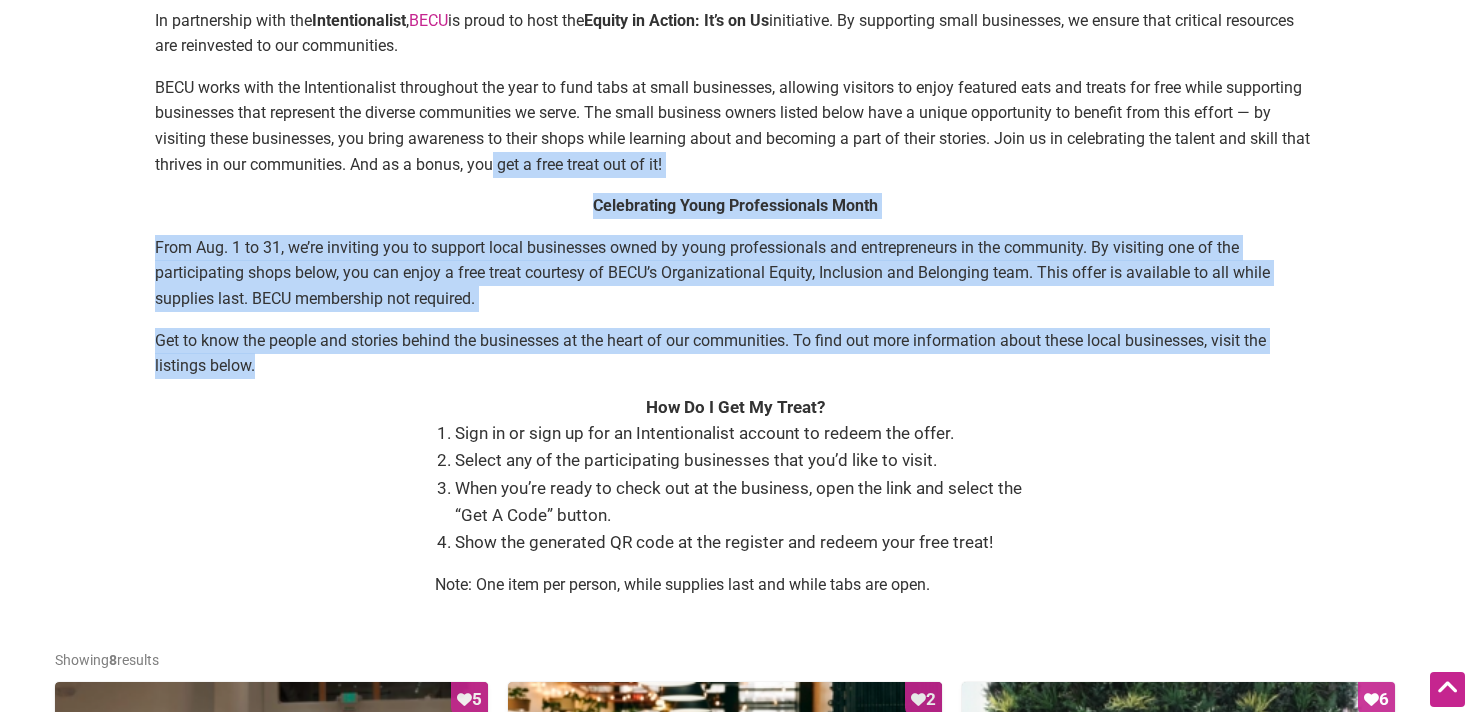 drag, startPoint x: 526, startPoint y: 173, endPoint x: 585, endPoint y: 373, distance: 208.52098 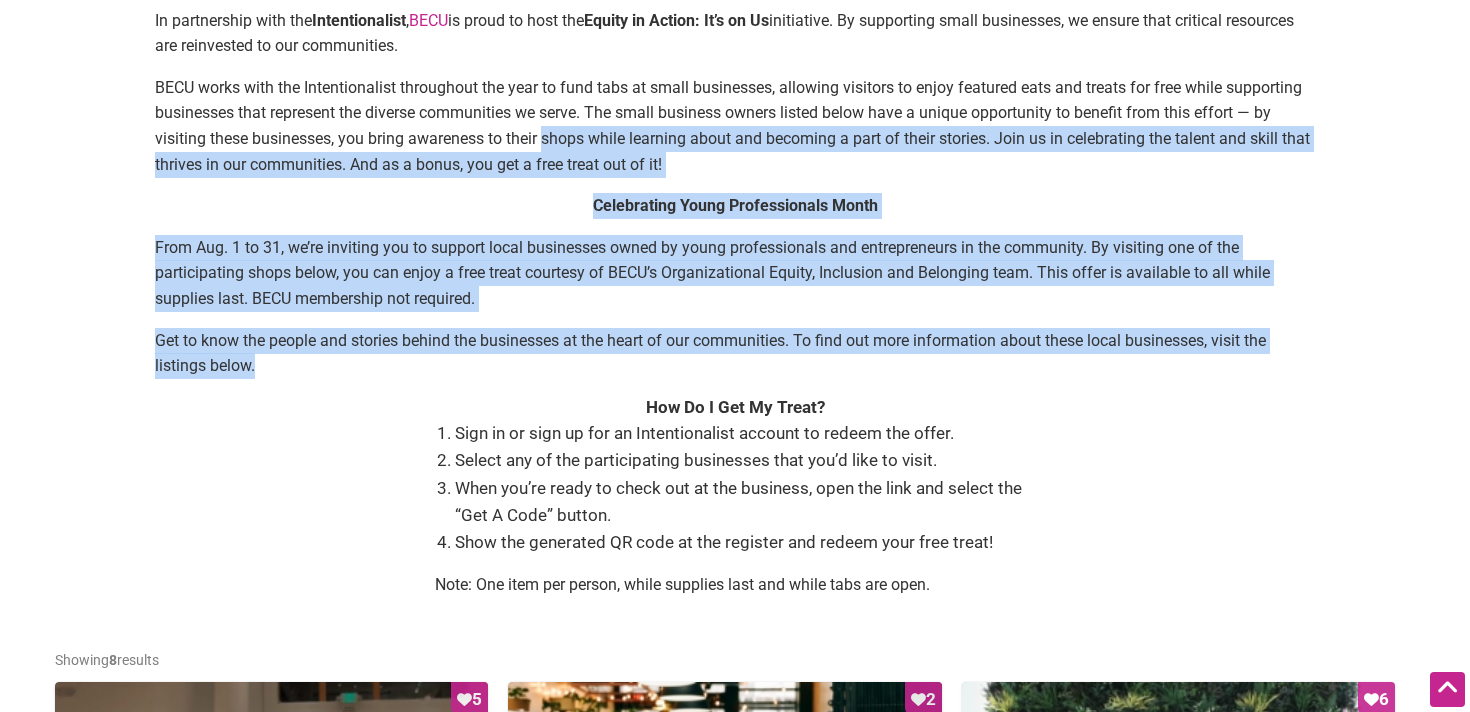 drag, startPoint x: 585, startPoint y: 373, endPoint x: 569, endPoint y: 131, distance: 242.52835 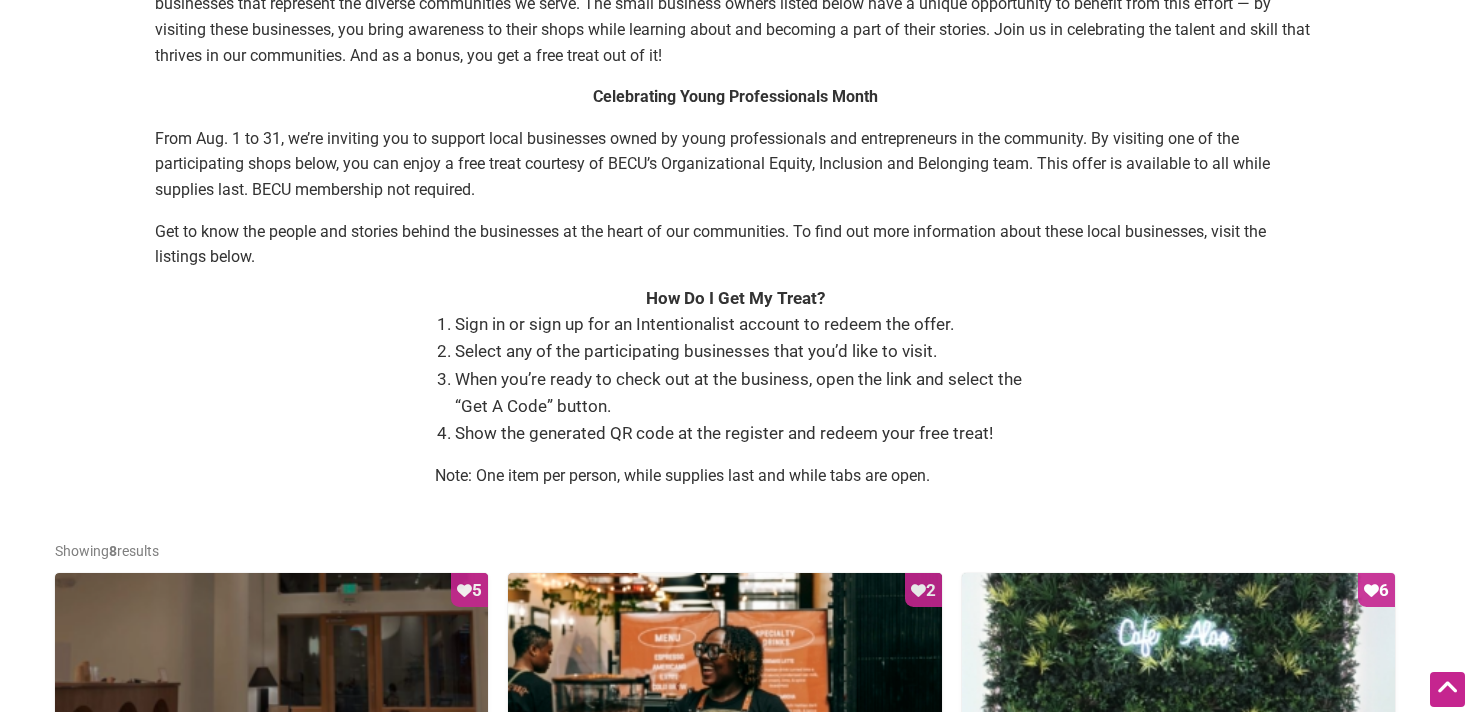 scroll, scrollTop: 502, scrollLeft: 0, axis: vertical 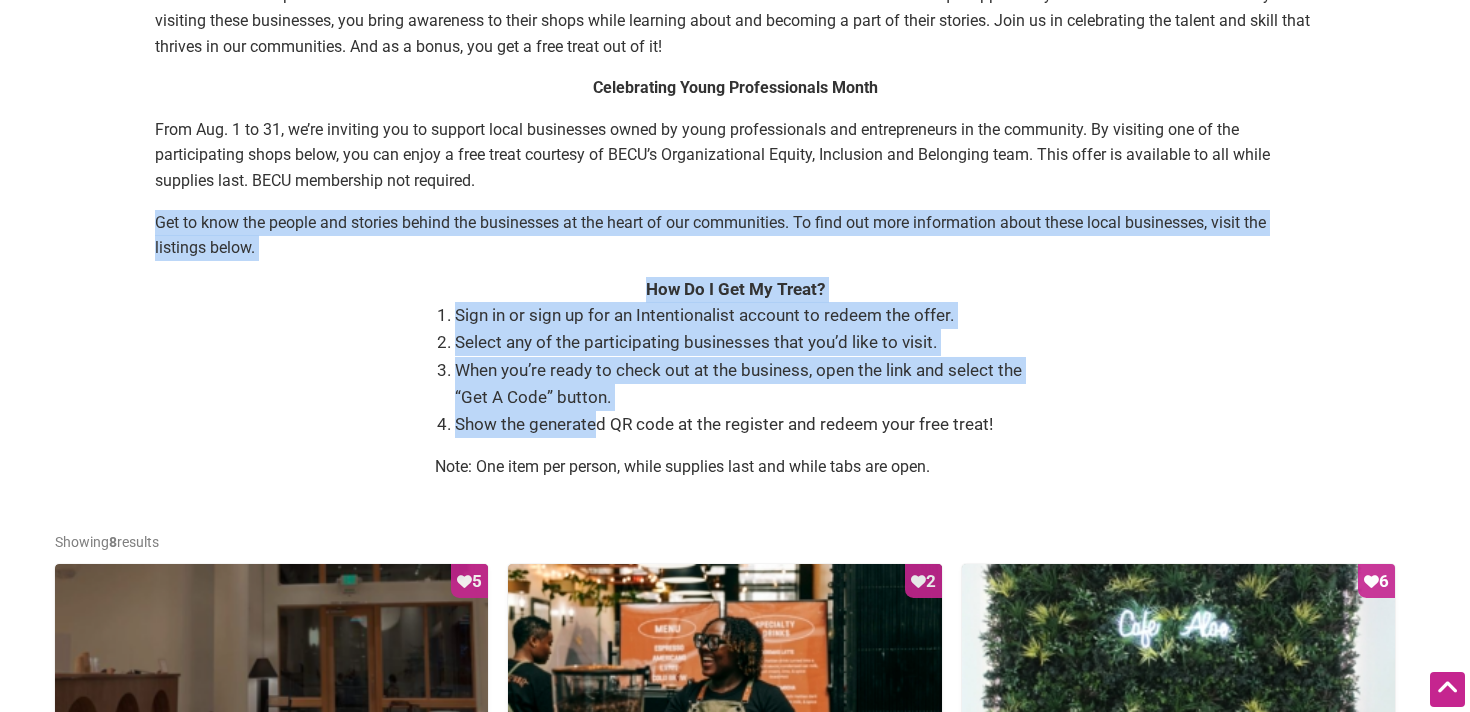drag, startPoint x: 597, startPoint y: 206, endPoint x: 599, endPoint y: 440, distance: 234.00854 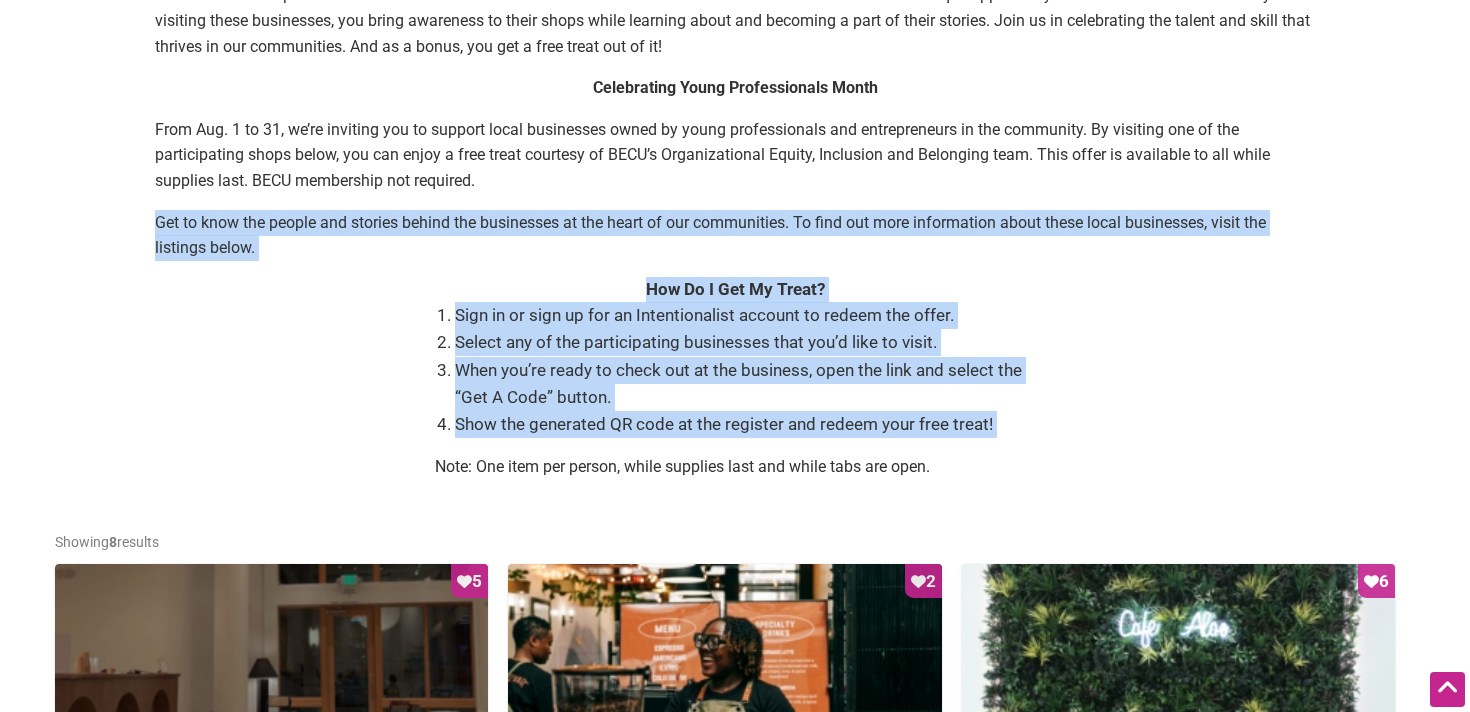 click on "Sign in or sign up for an Intentionalist account to redeem the offer.
Select any of the participating businesses that you’d like to visit.
When you’re ready to check out at the business, open the link and select the “Get A Code” button.
Show the generated QR code at the register and redeem your free treat!
Note: One item per person, while supplies last and while tabs are open." at bounding box center (735, 399) 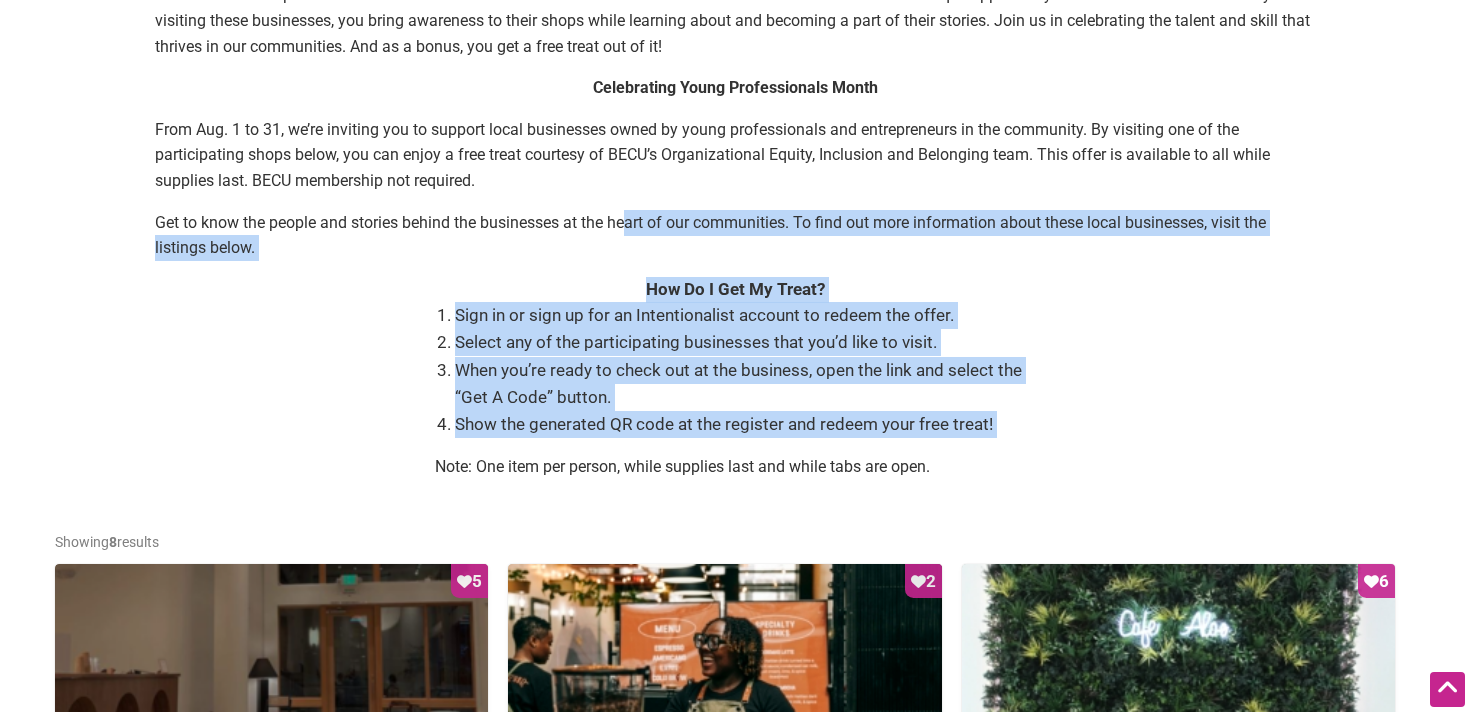drag, startPoint x: 599, startPoint y: 440, endPoint x: 632, endPoint y: 203, distance: 239.28644 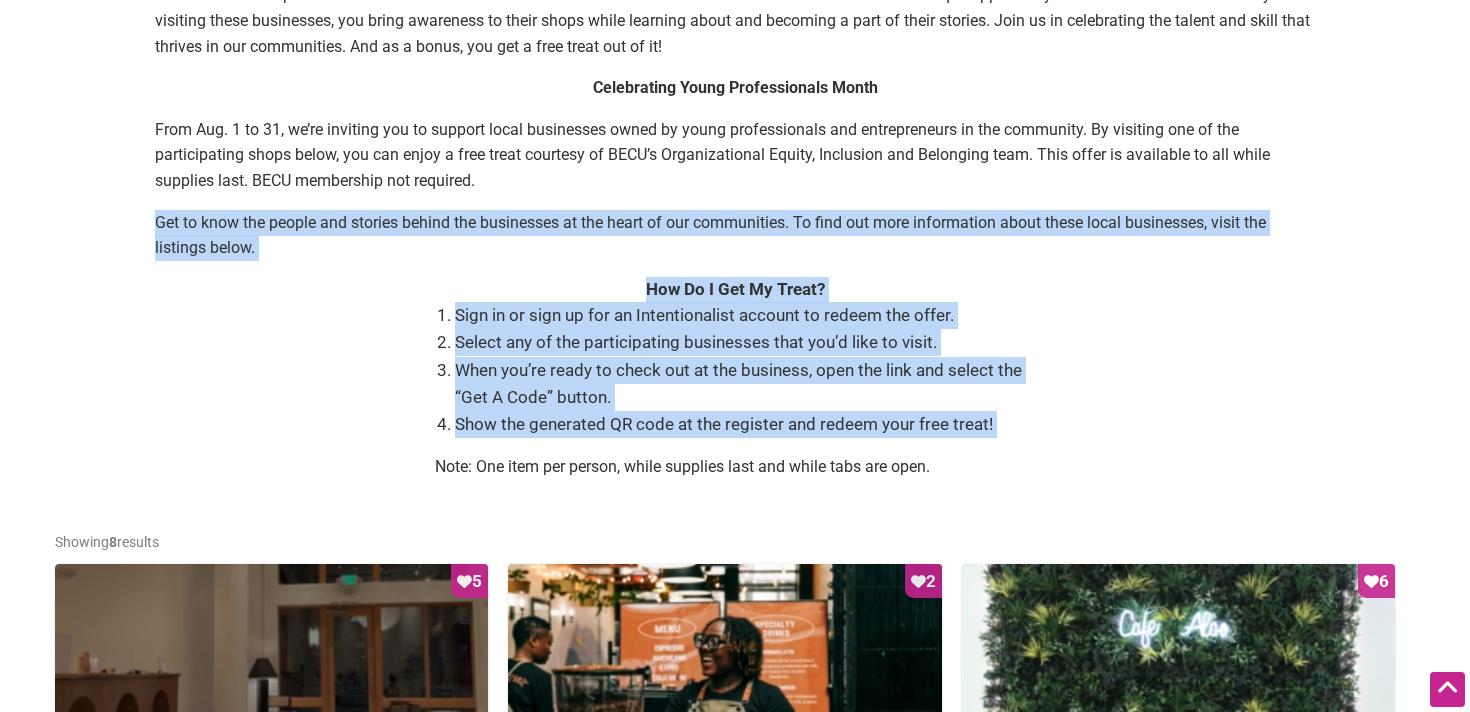 click on "Celebrating Young Professionals Month
From Aug. 1 to 31, we’re inviting you to support local businesses owned by young professionals and entrepreneurs in the community. By visiting one of the participating shops below, you can enjoy a free treat courtesy of BECU’s Organizational Equity, Inclusion and Belonging team. This offer is available to all while supplies last. BECU membership not required.
Get to know the people and stories behind the businesses at the heart of our communities. To find out more information about these local businesses, visit the listings below." at bounding box center [735, 176] 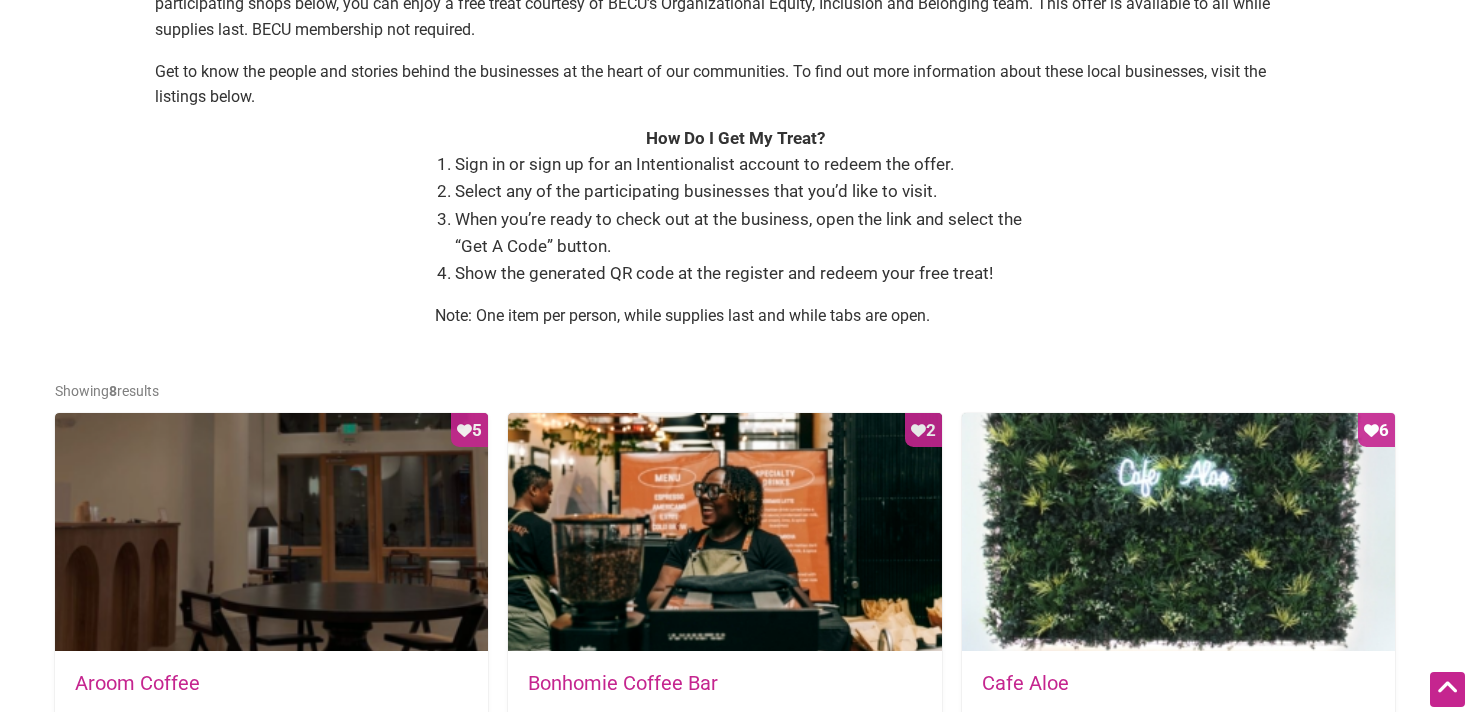 scroll, scrollTop: 685, scrollLeft: 0, axis: vertical 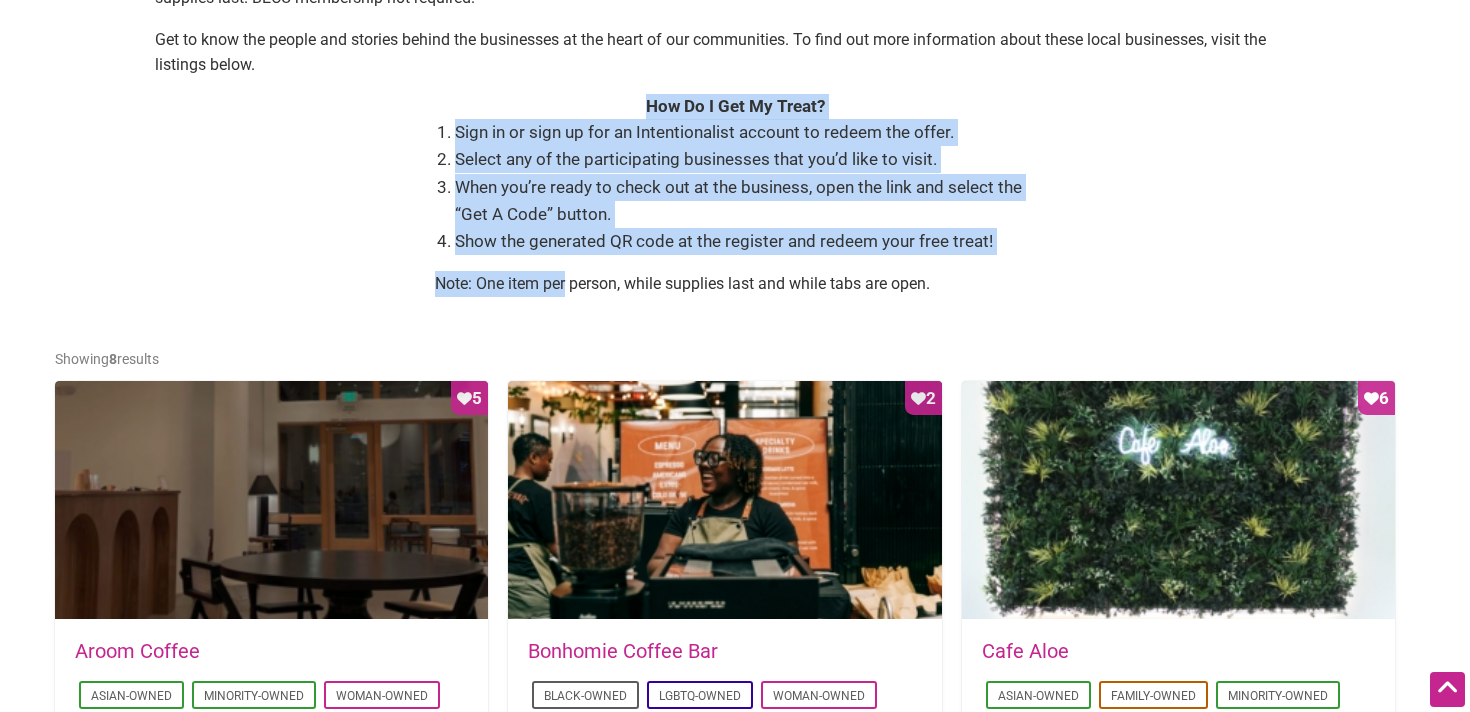 drag, startPoint x: 557, startPoint y: 71, endPoint x: 567, endPoint y: 296, distance: 225.2221 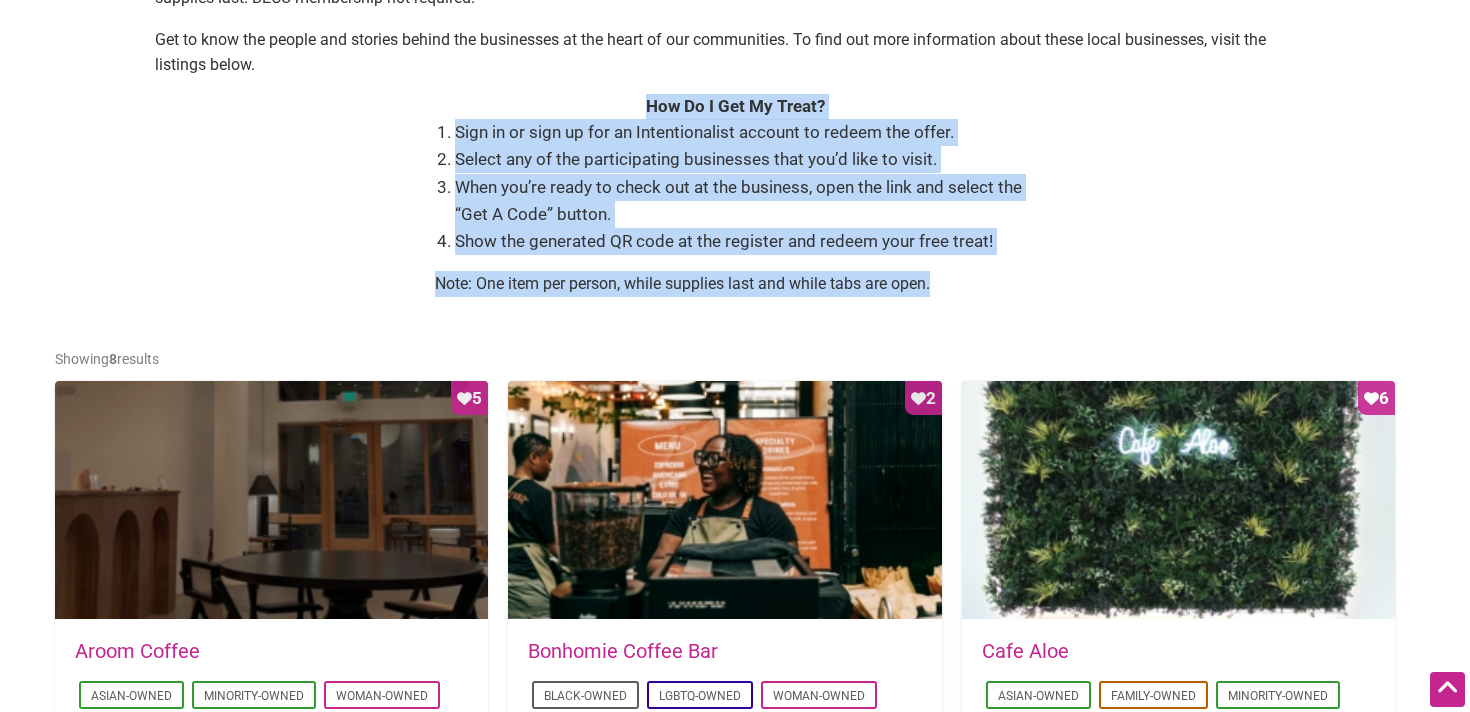 drag, startPoint x: 582, startPoint y: 310, endPoint x: 579, endPoint y: 106, distance: 204.02206 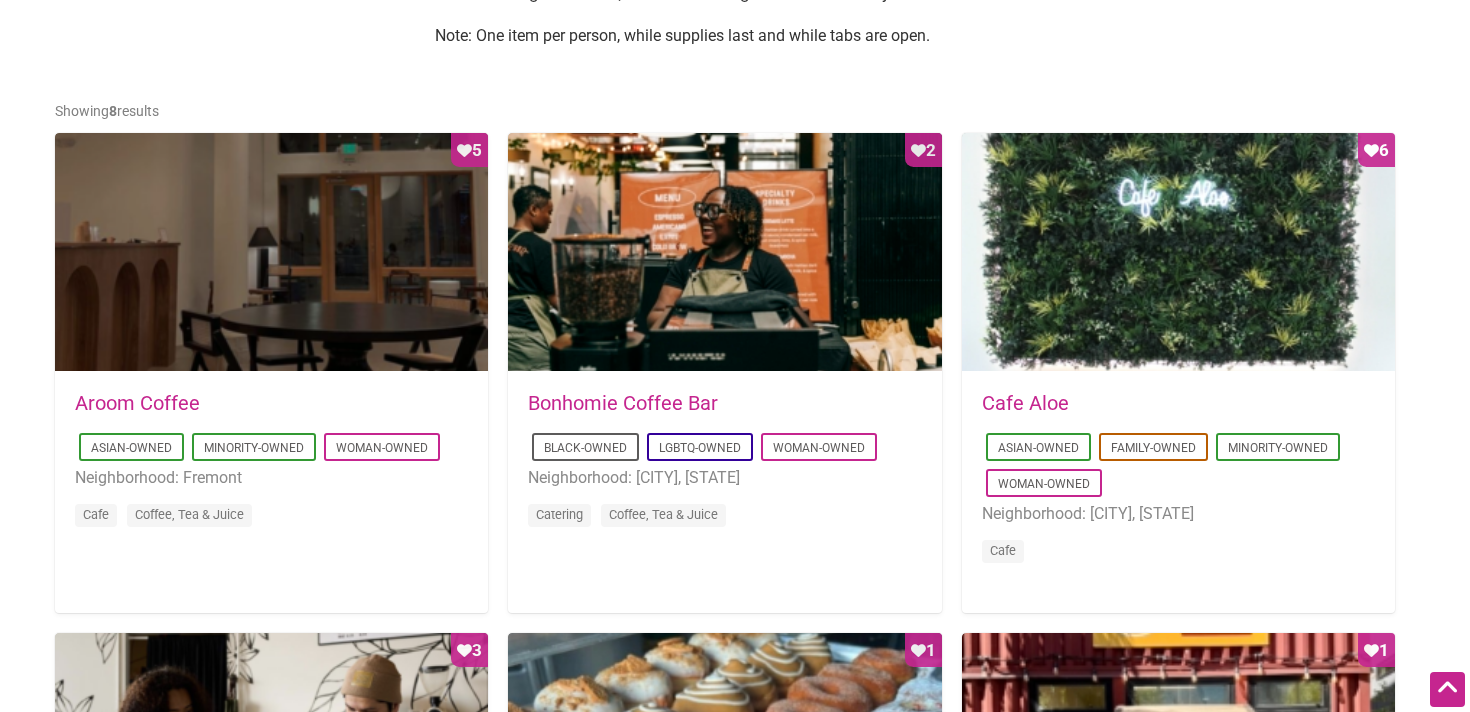 scroll, scrollTop: 932, scrollLeft: 0, axis: vertical 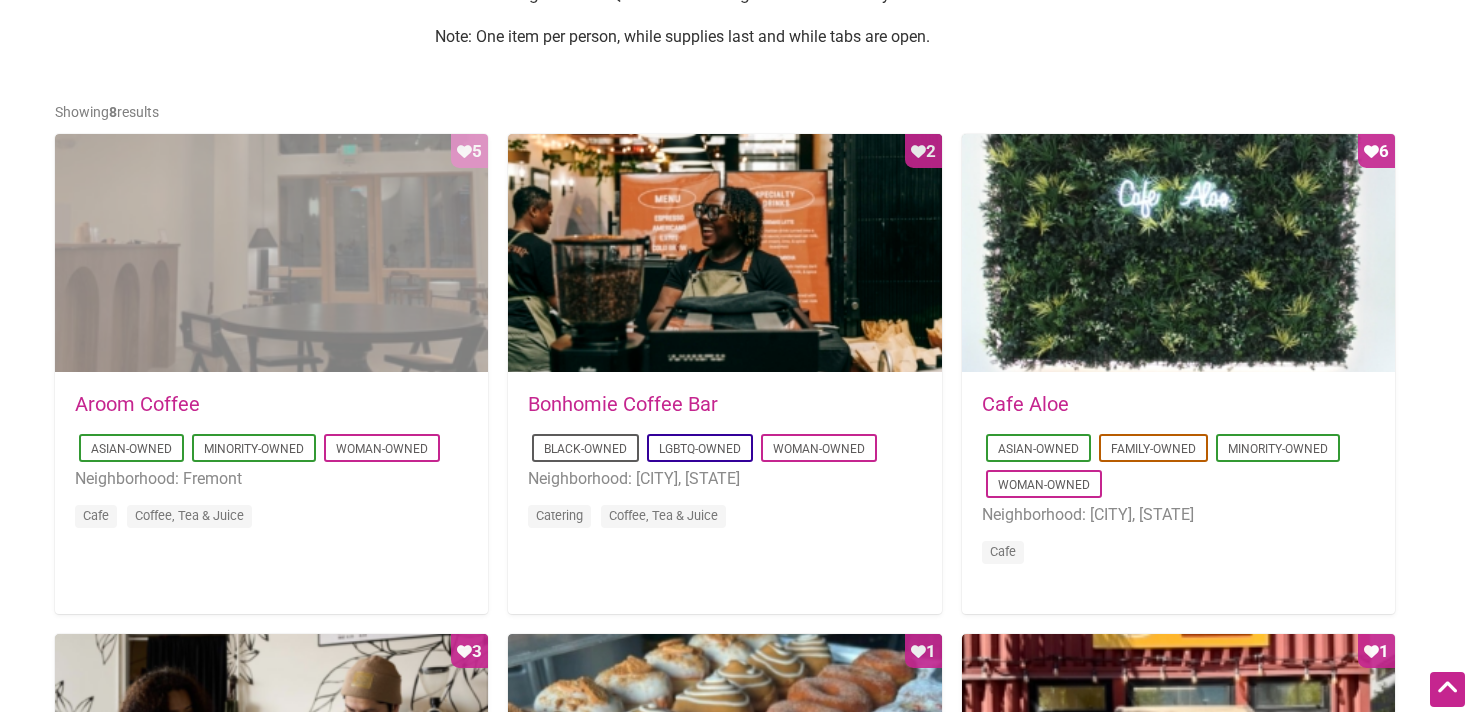 click on "Favorite Count  5" at bounding box center [271, 254] 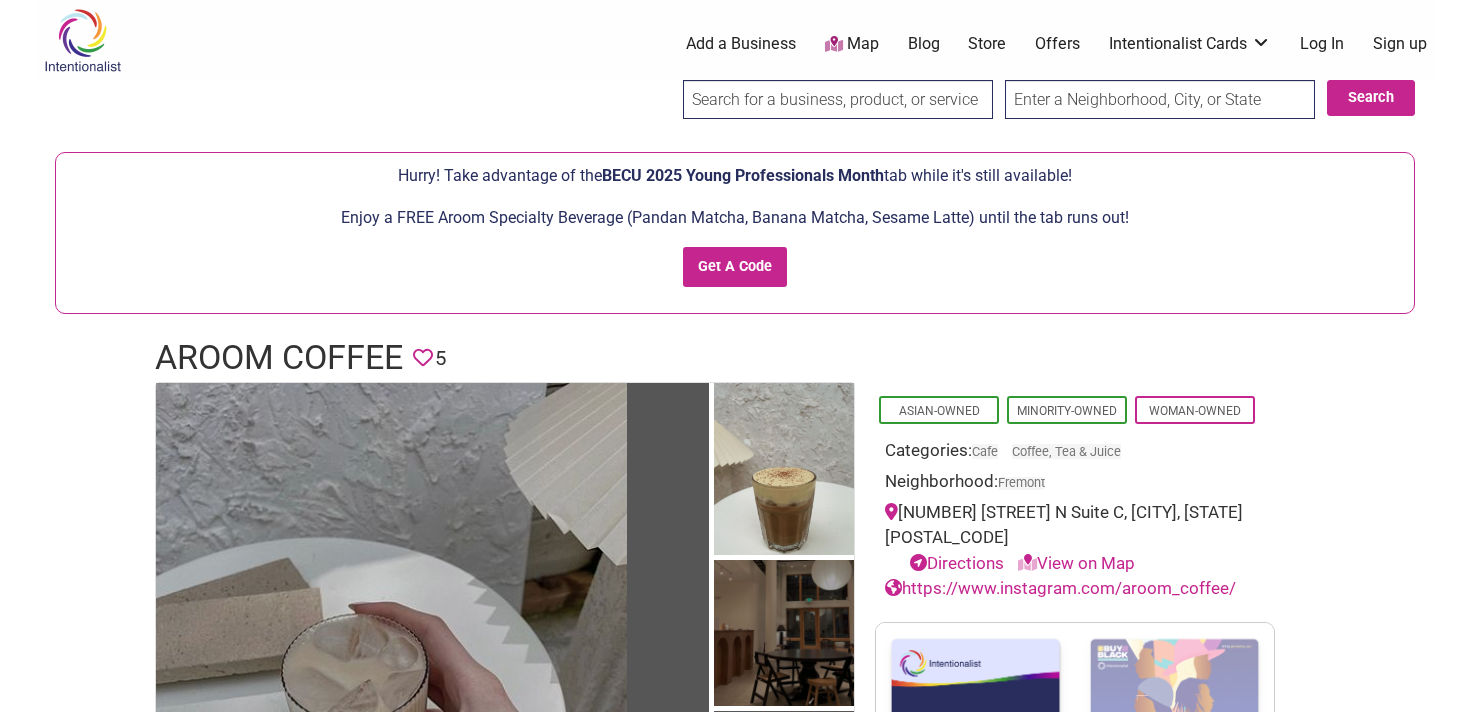 scroll, scrollTop: 0, scrollLeft: 0, axis: both 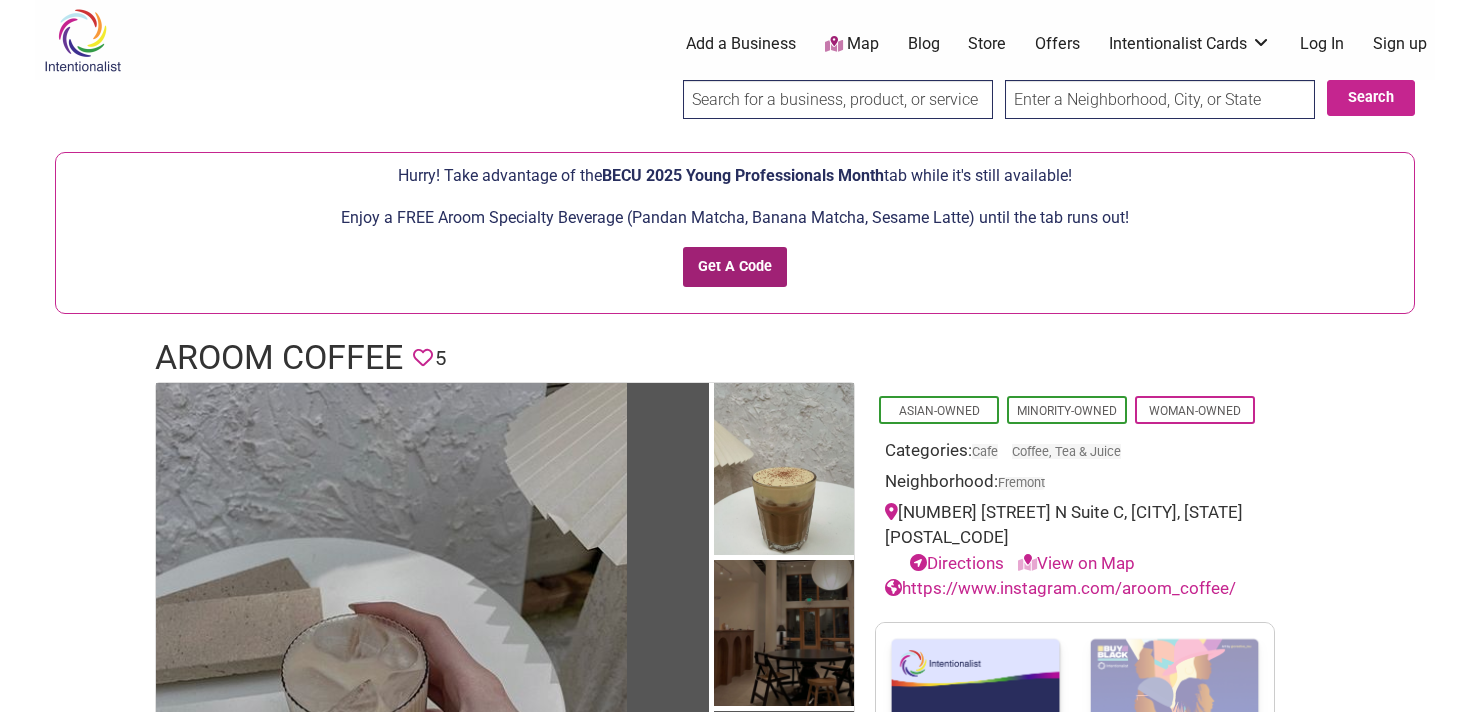 click on "Get A Code" at bounding box center [735, 267] 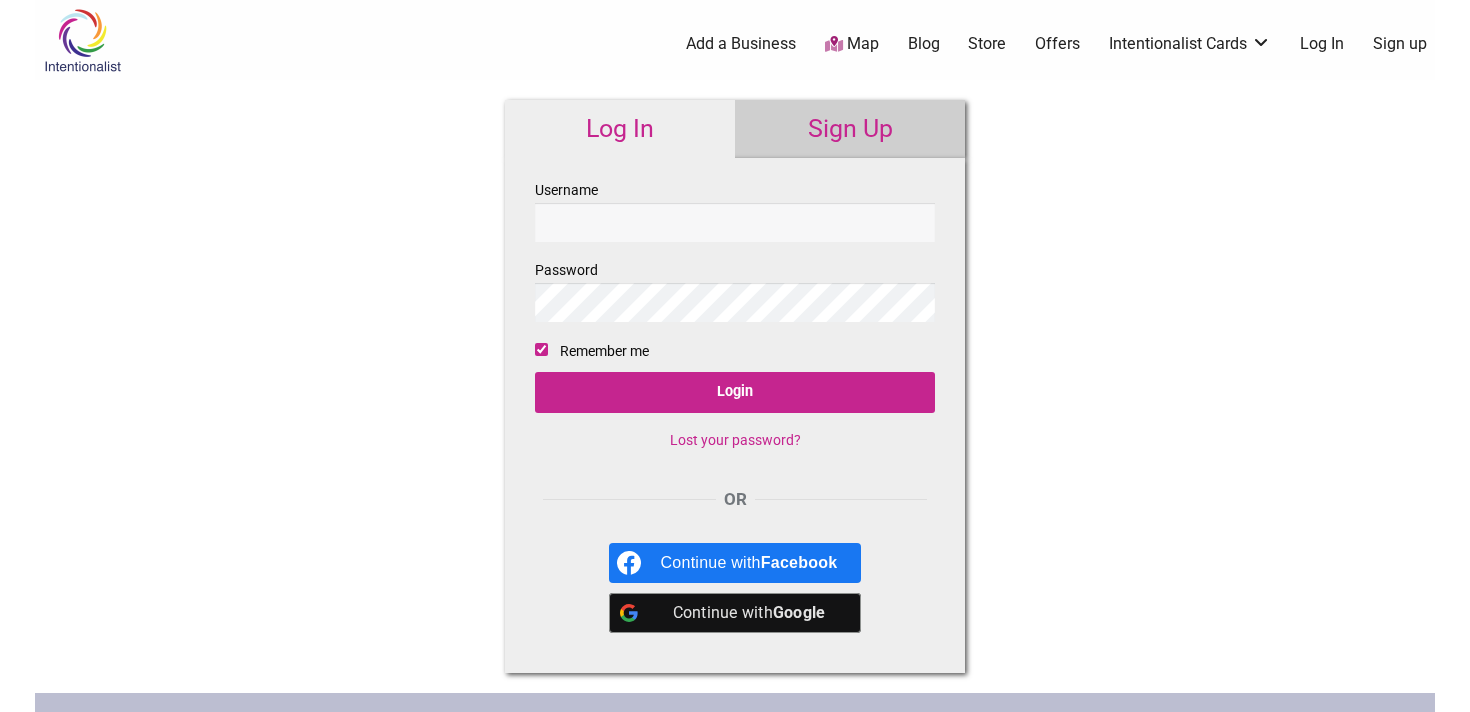 scroll, scrollTop: 0, scrollLeft: 0, axis: both 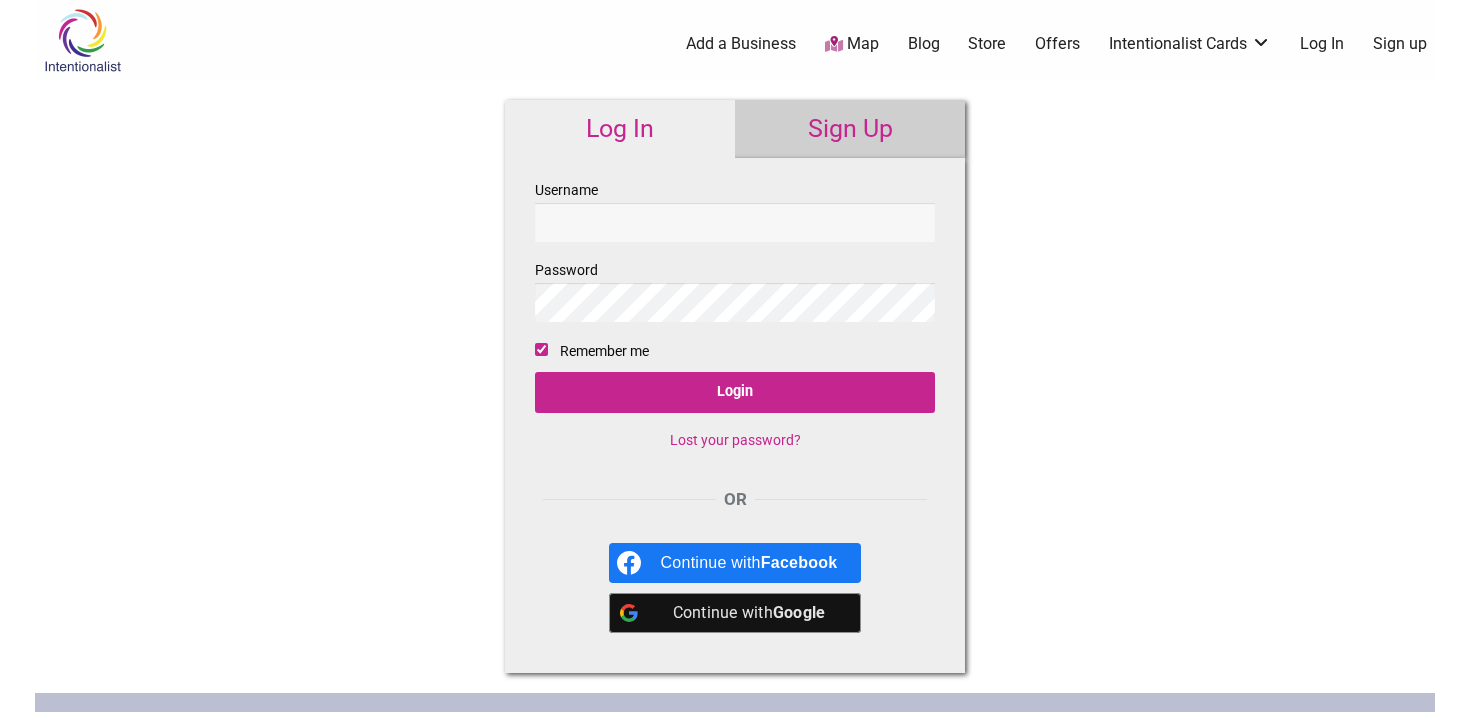 click on "Username" at bounding box center (735, 222) 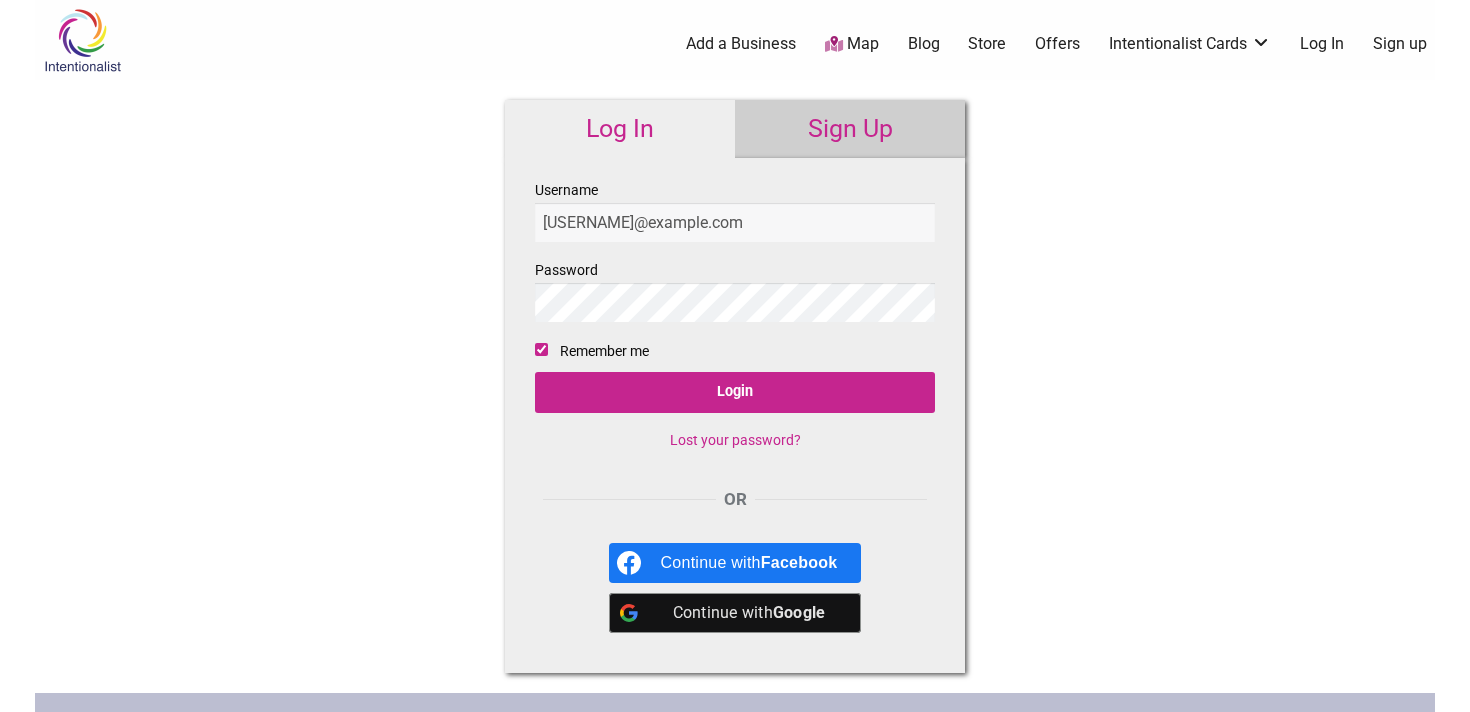 click on "Continue with  Facebook Continue with  Google" at bounding box center [735, 588] 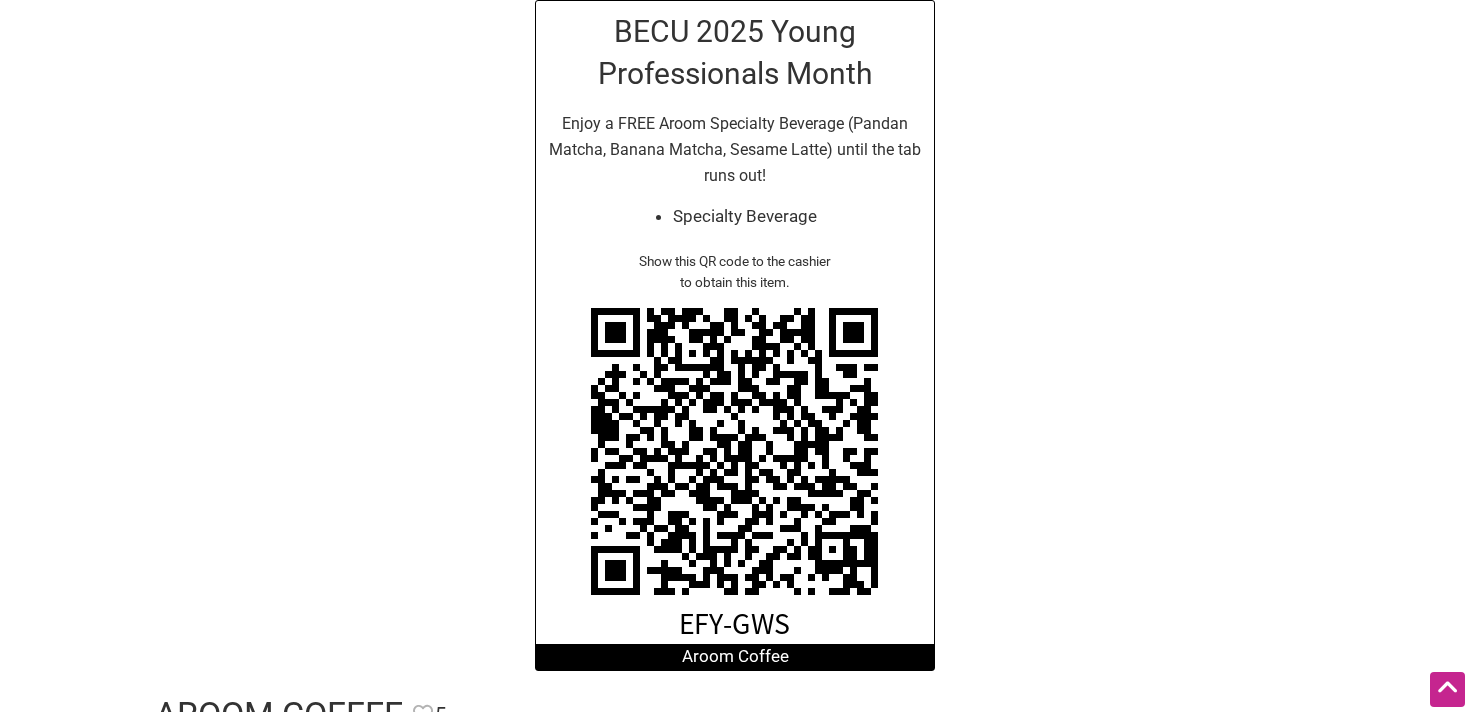 scroll, scrollTop: 156, scrollLeft: 0, axis: vertical 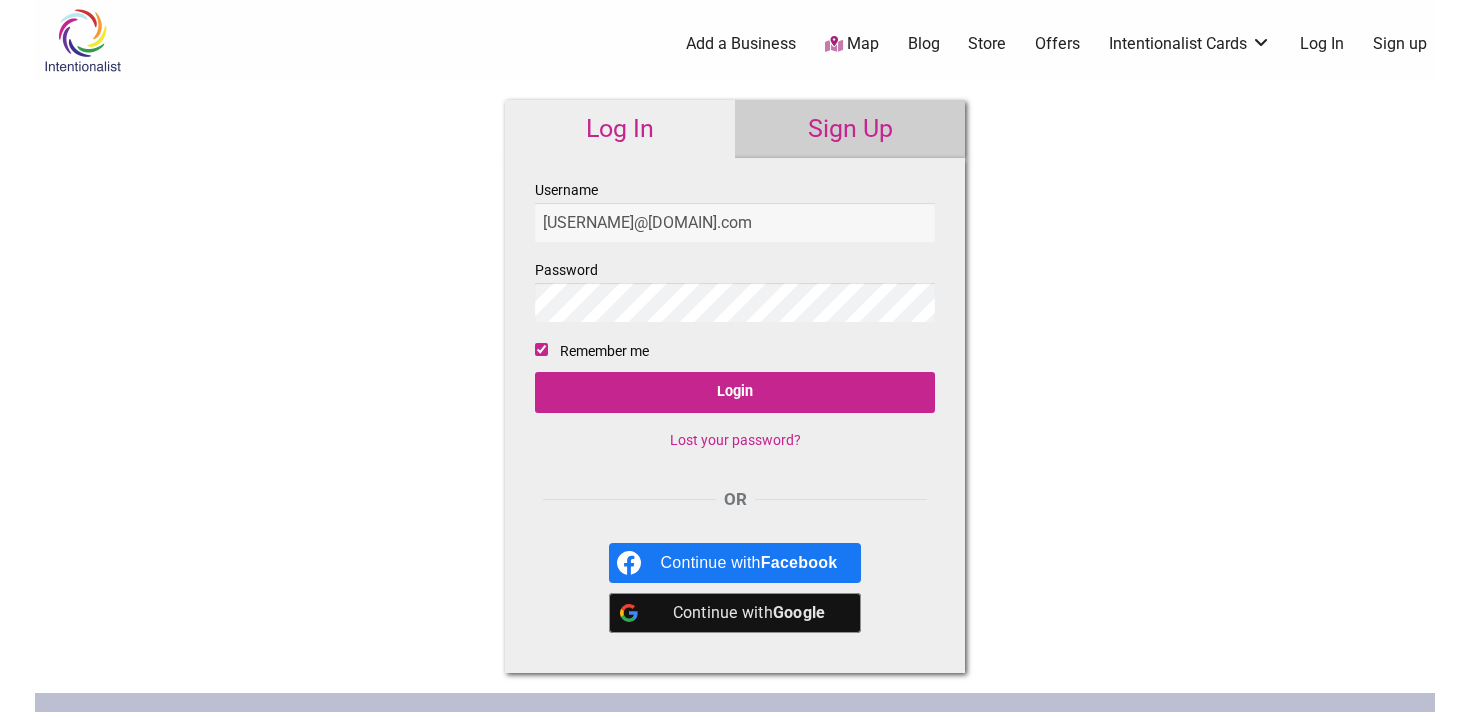 click at bounding box center (82, 40) 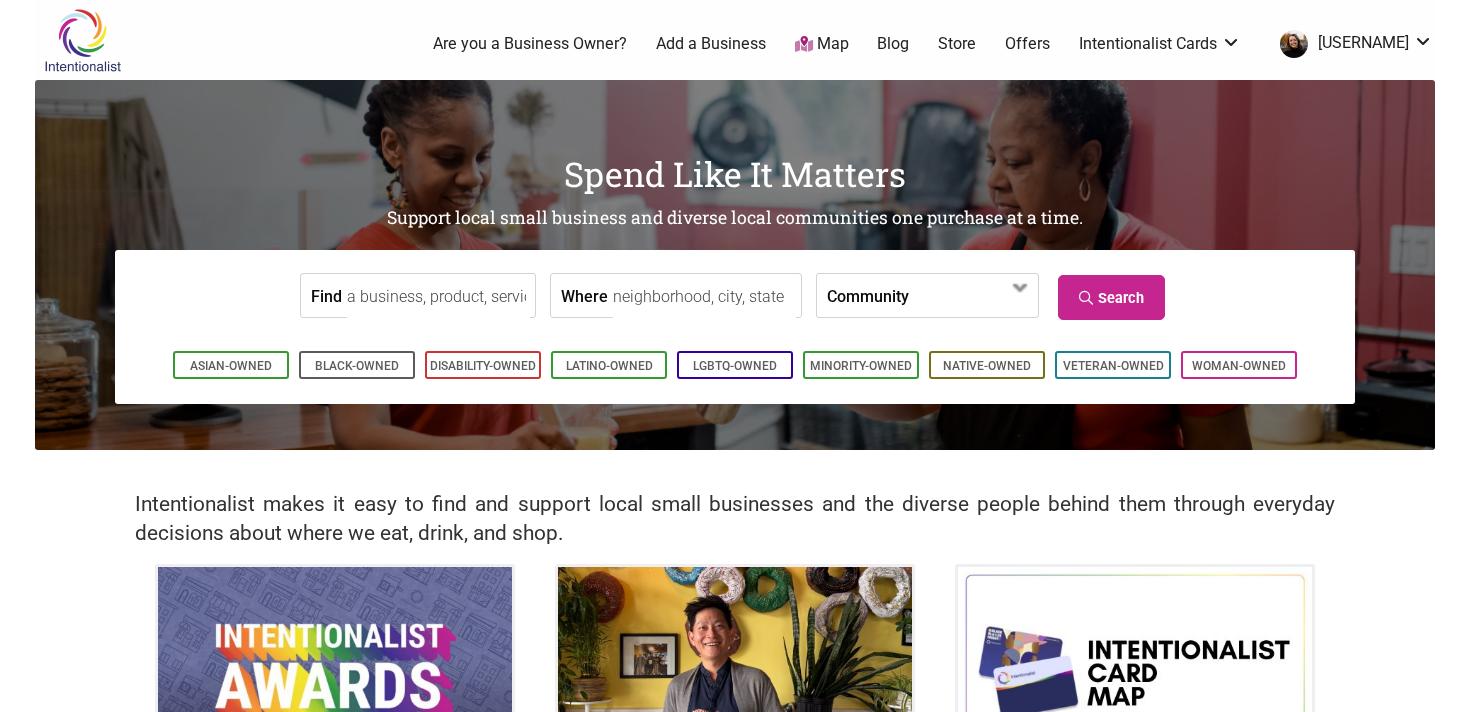 scroll, scrollTop: 0, scrollLeft: 0, axis: both 